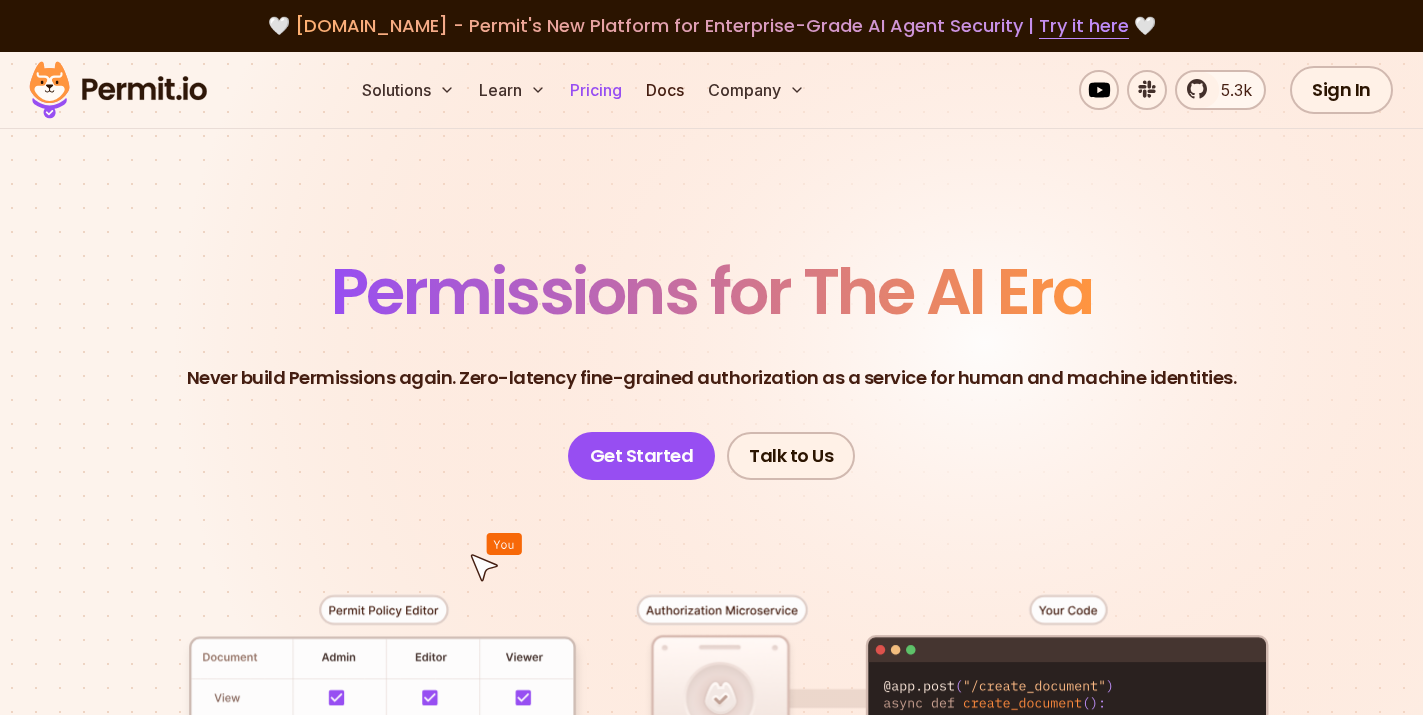 scroll, scrollTop: 0, scrollLeft: 0, axis: both 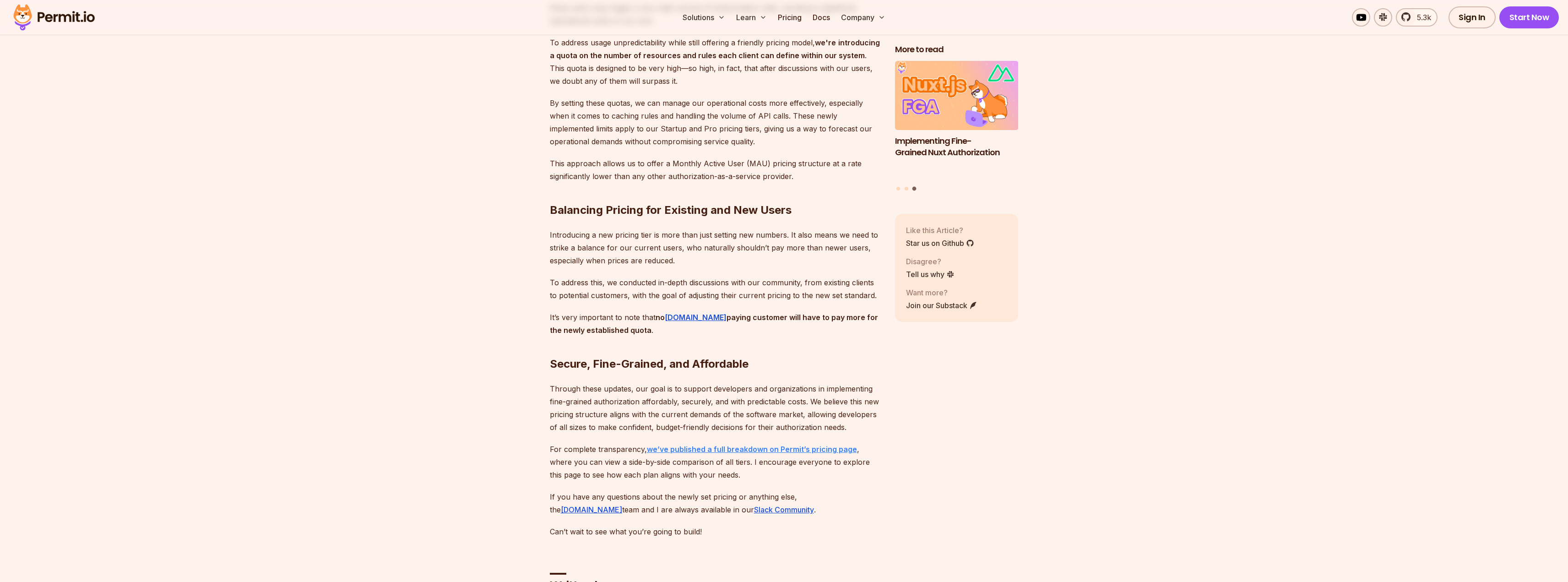click on "we’ve published a full breakdown on Permit’s pricing page" at bounding box center [752, 449] 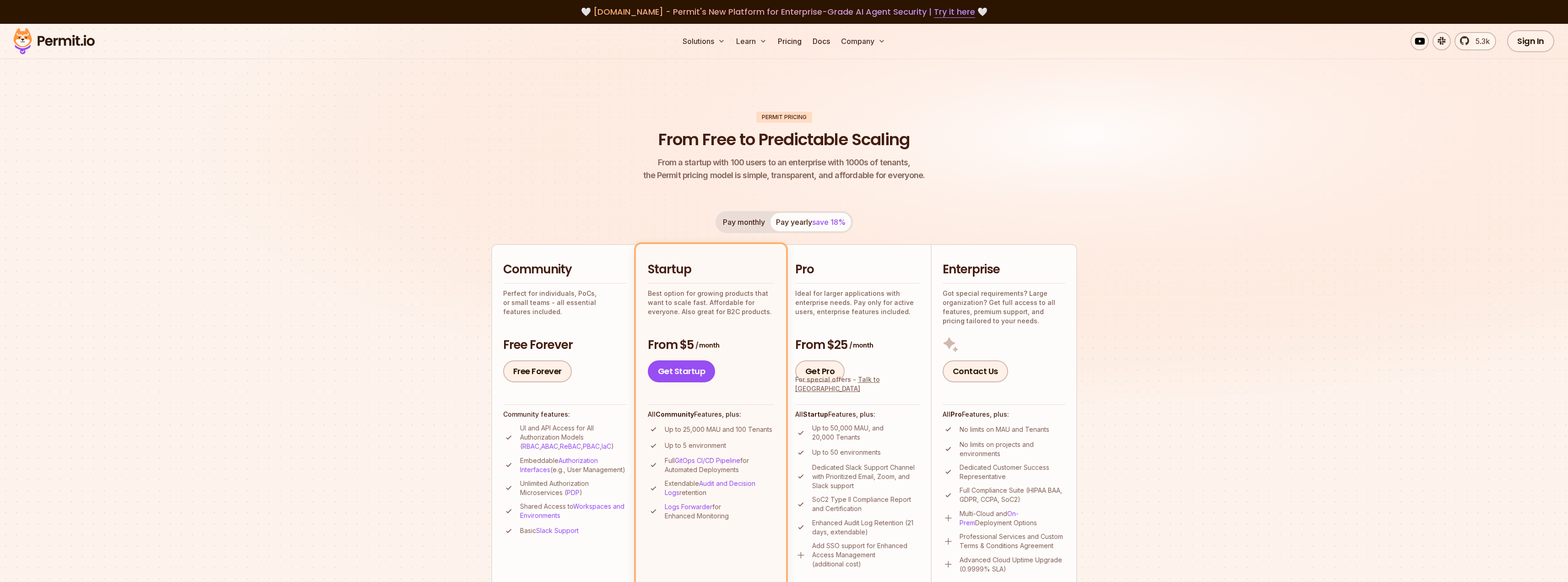 scroll, scrollTop: 0, scrollLeft: 0, axis: both 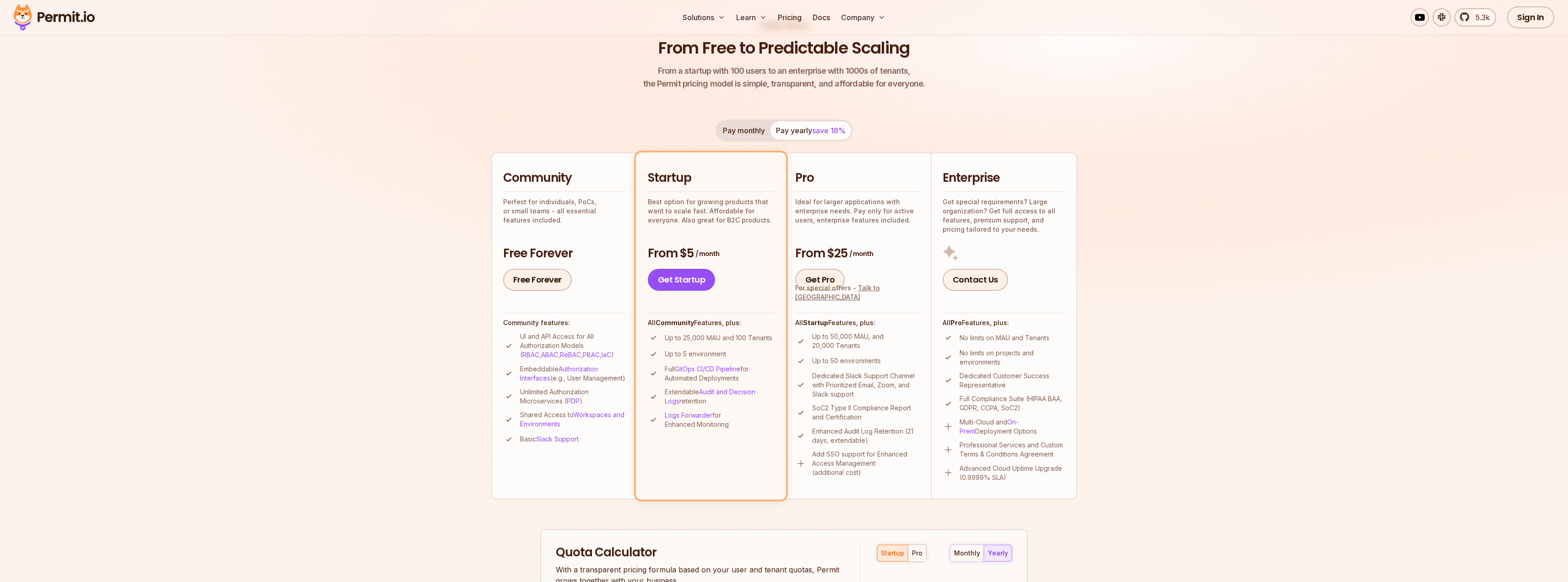 click on "Pay monthly" at bounding box center [744, 131] 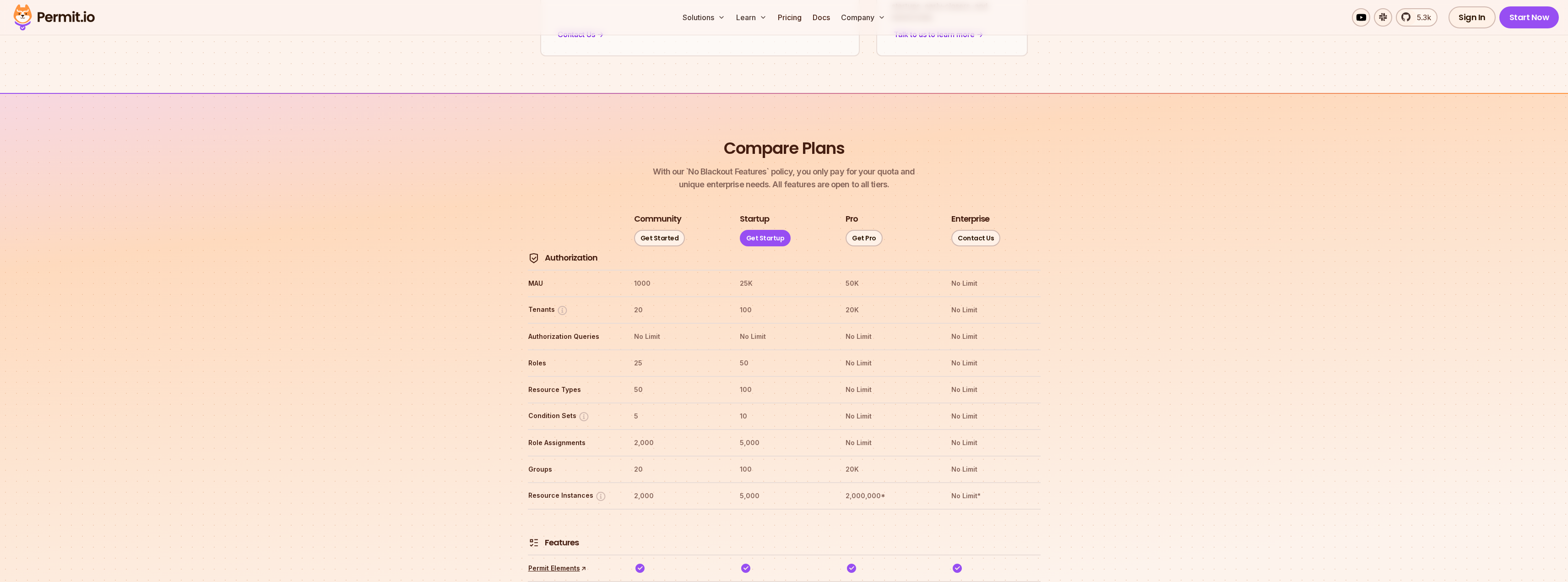 scroll, scrollTop: 962, scrollLeft: 0, axis: vertical 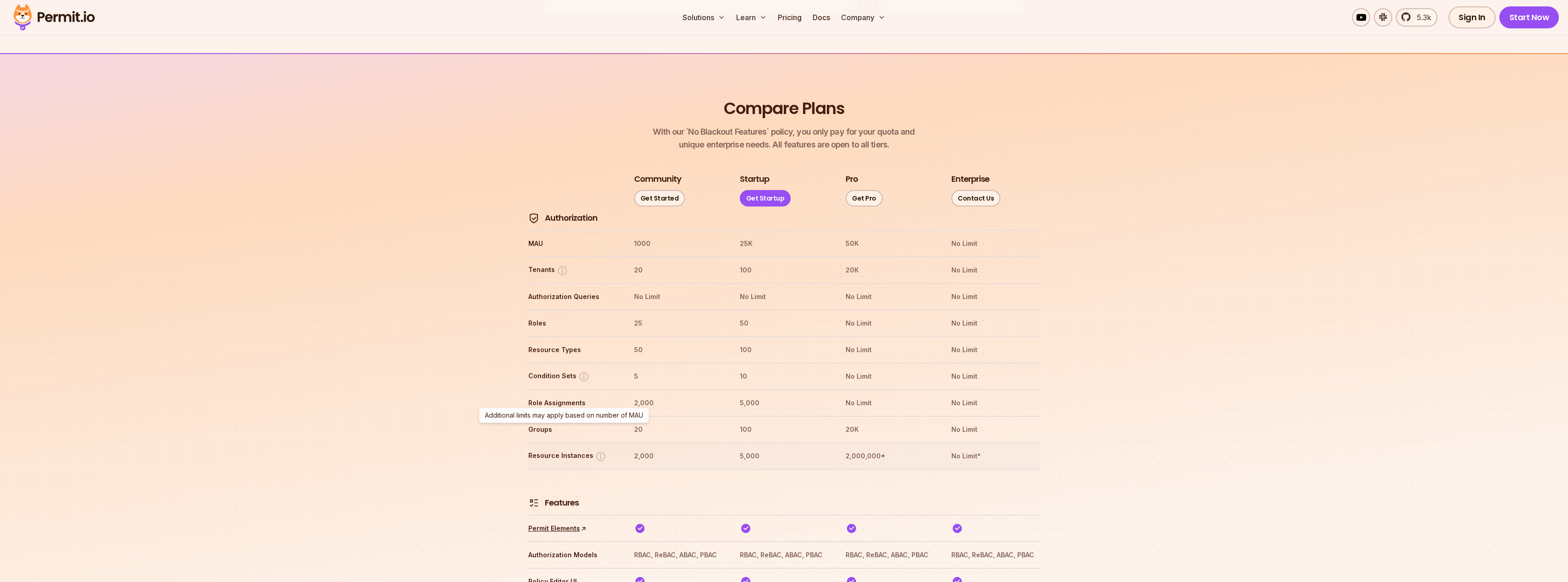 click at bounding box center [601, 456] 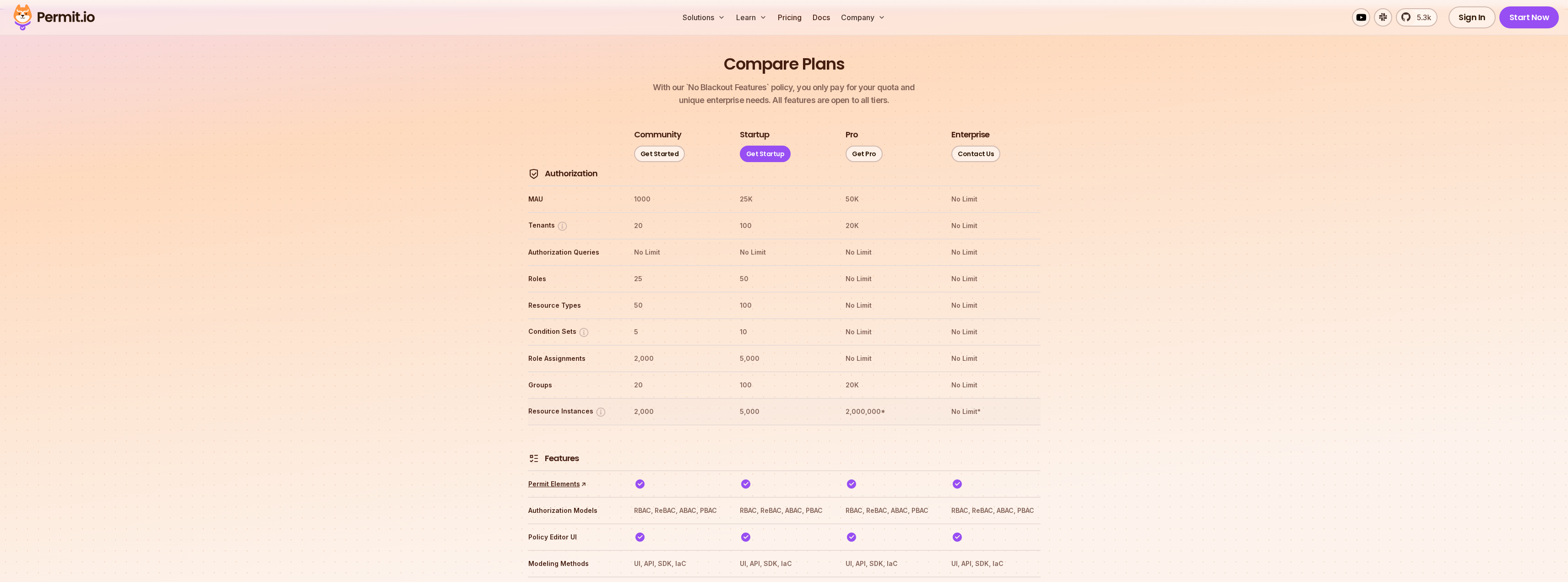 scroll, scrollTop: 1007, scrollLeft: 0, axis: vertical 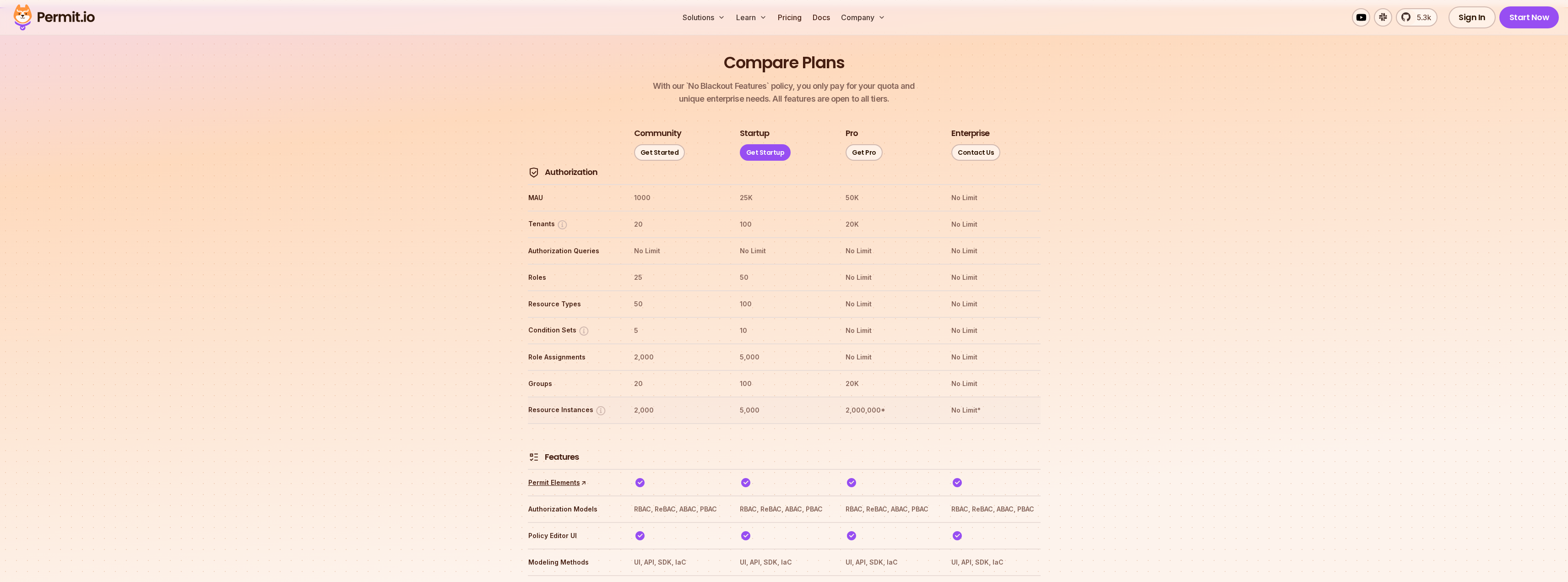 click on "5,000" at bounding box center (784, 410) 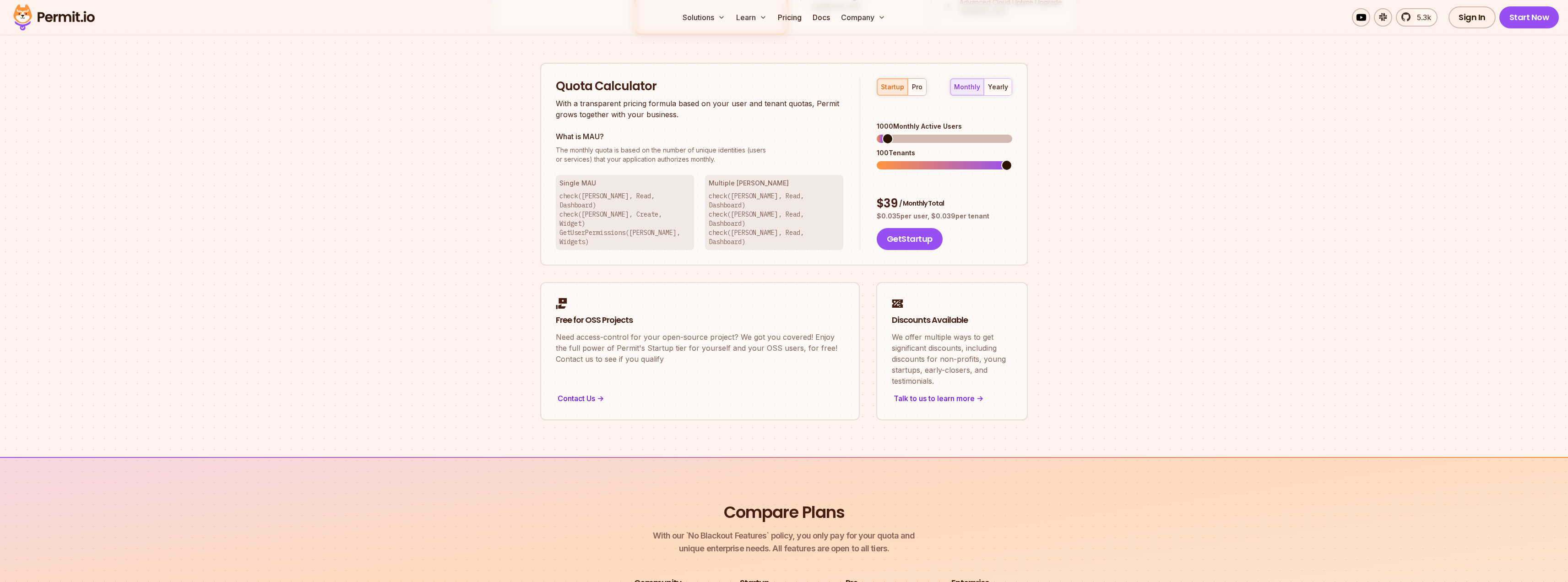 scroll, scrollTop: 458, scrollLeft: 0, axis: vertical 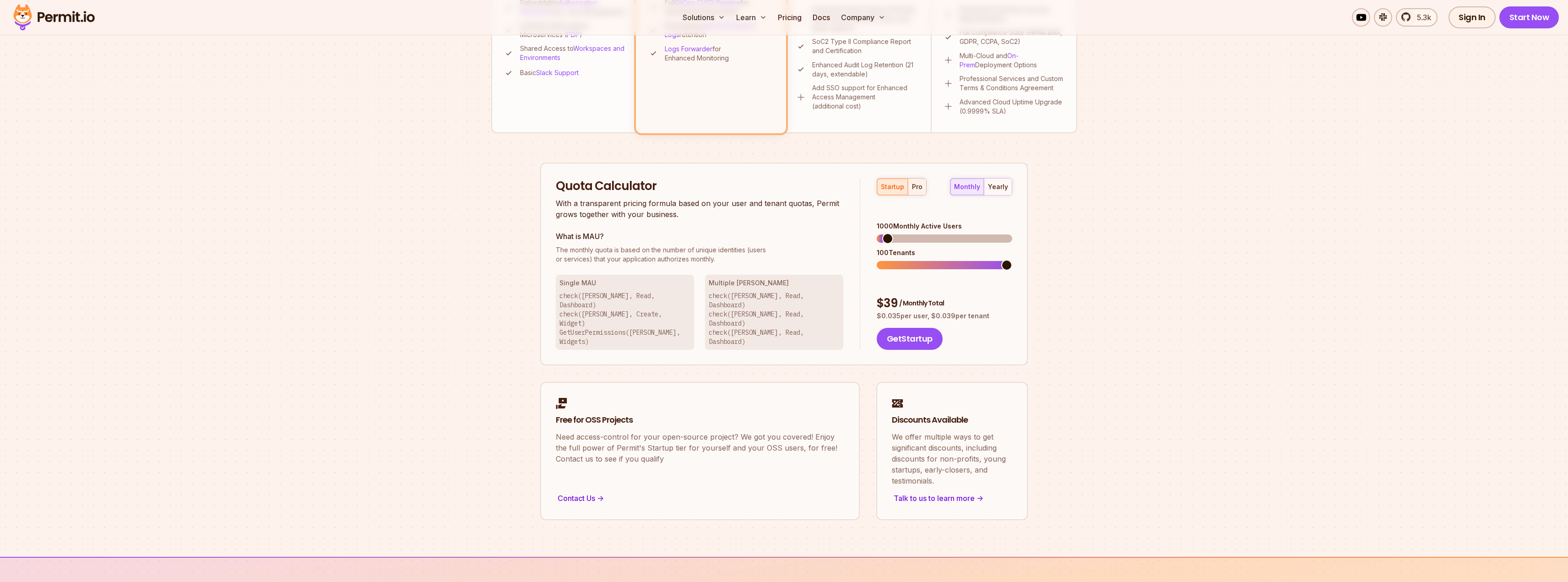 click on "pro" at bounding box center [917, 187] 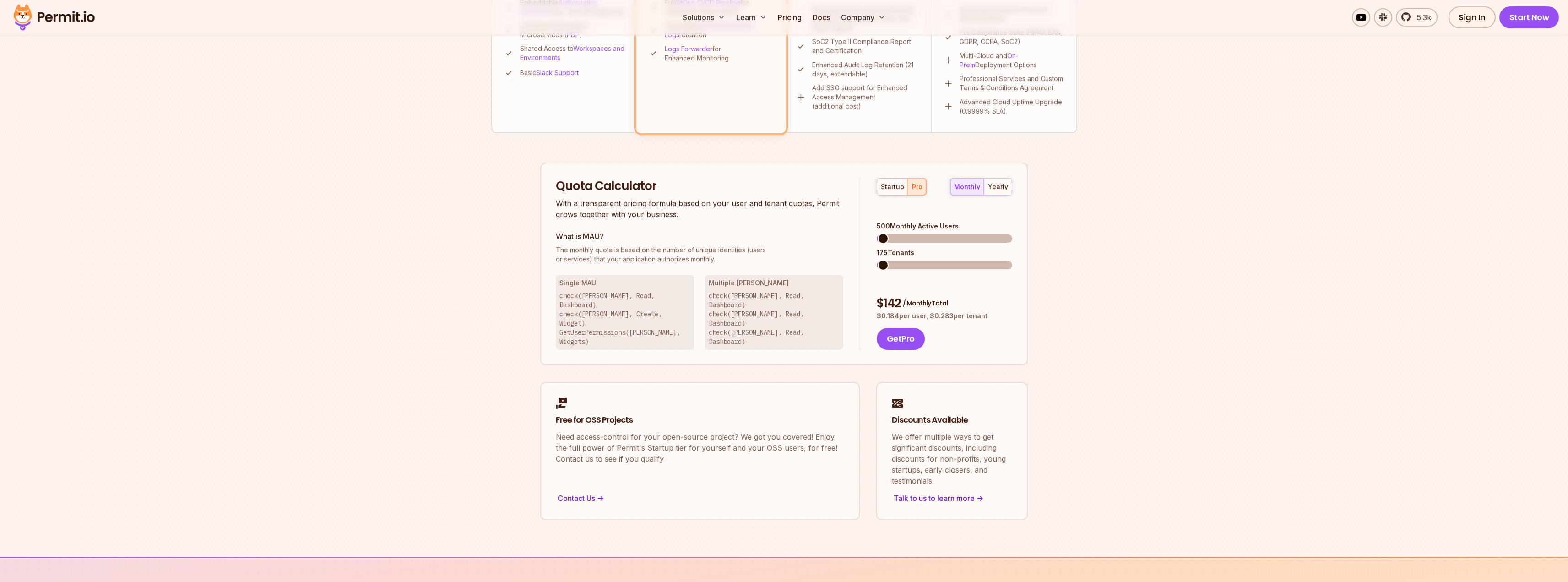 click at bounding box center (883, 239) 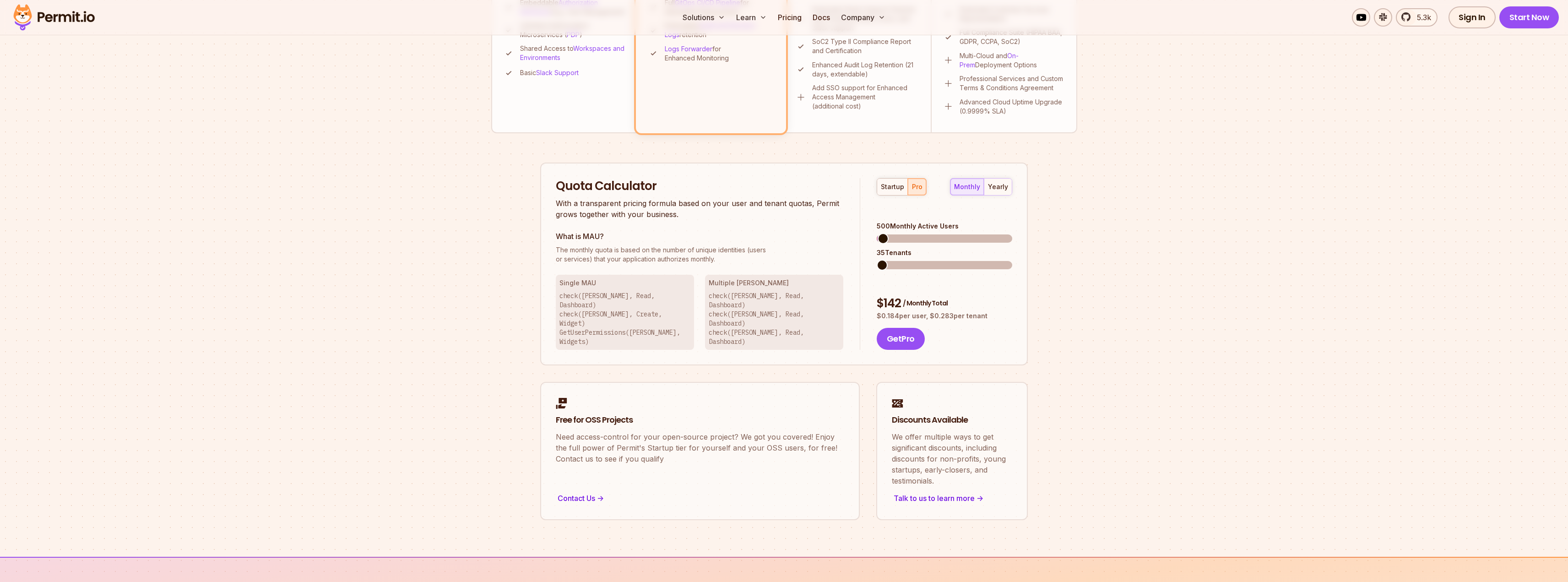 click at bounding box center (882, 265) 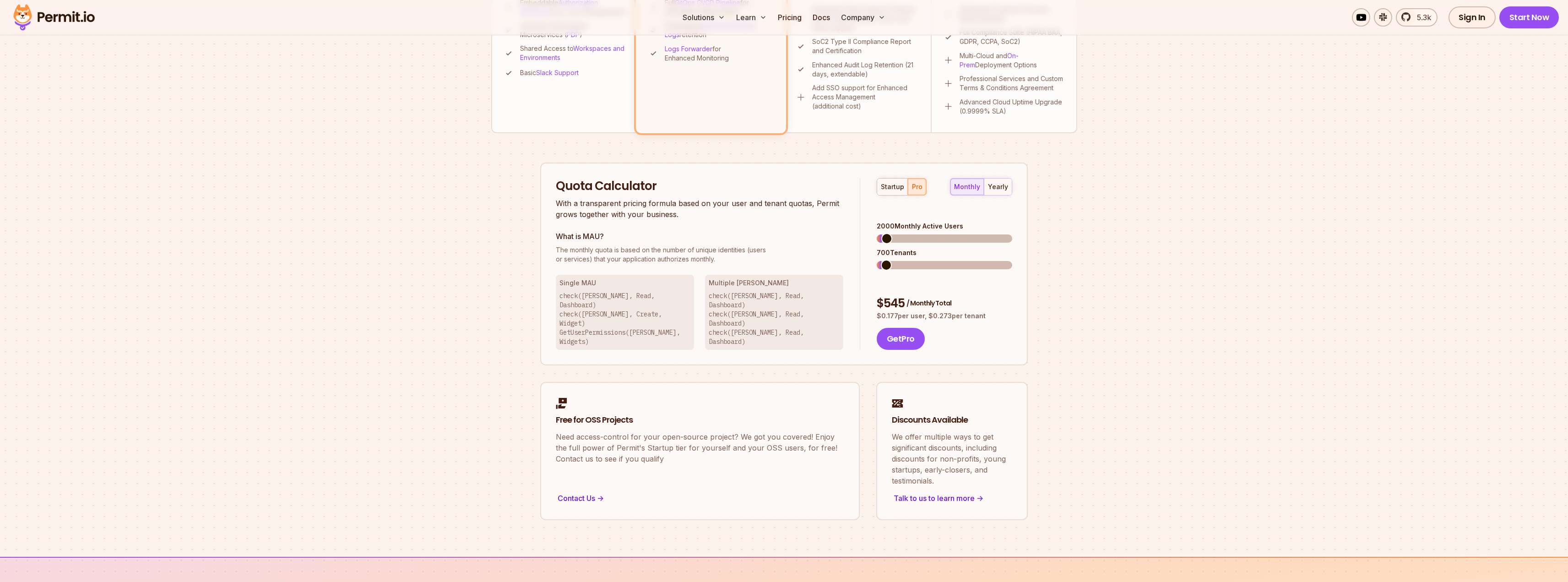 click at bounding box center [887, 239] 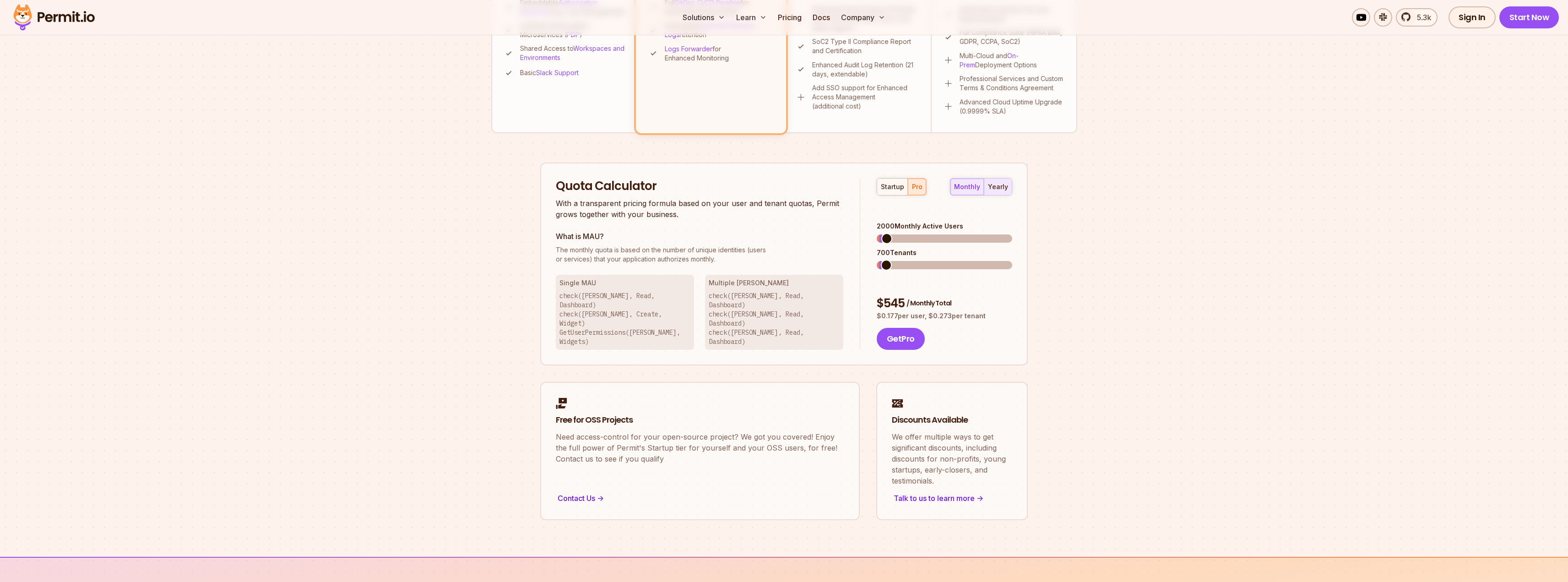 click on "yearly" at bounding box center [998, 187] 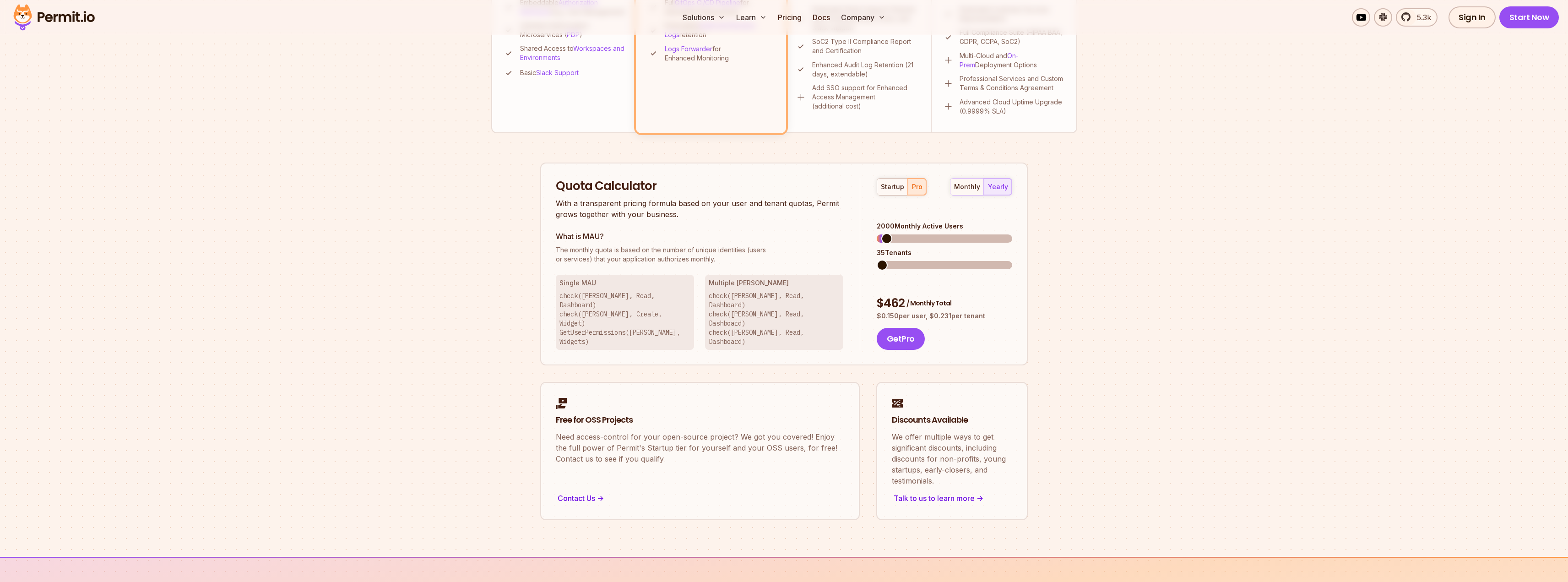 click at bounding box center [882, 265] 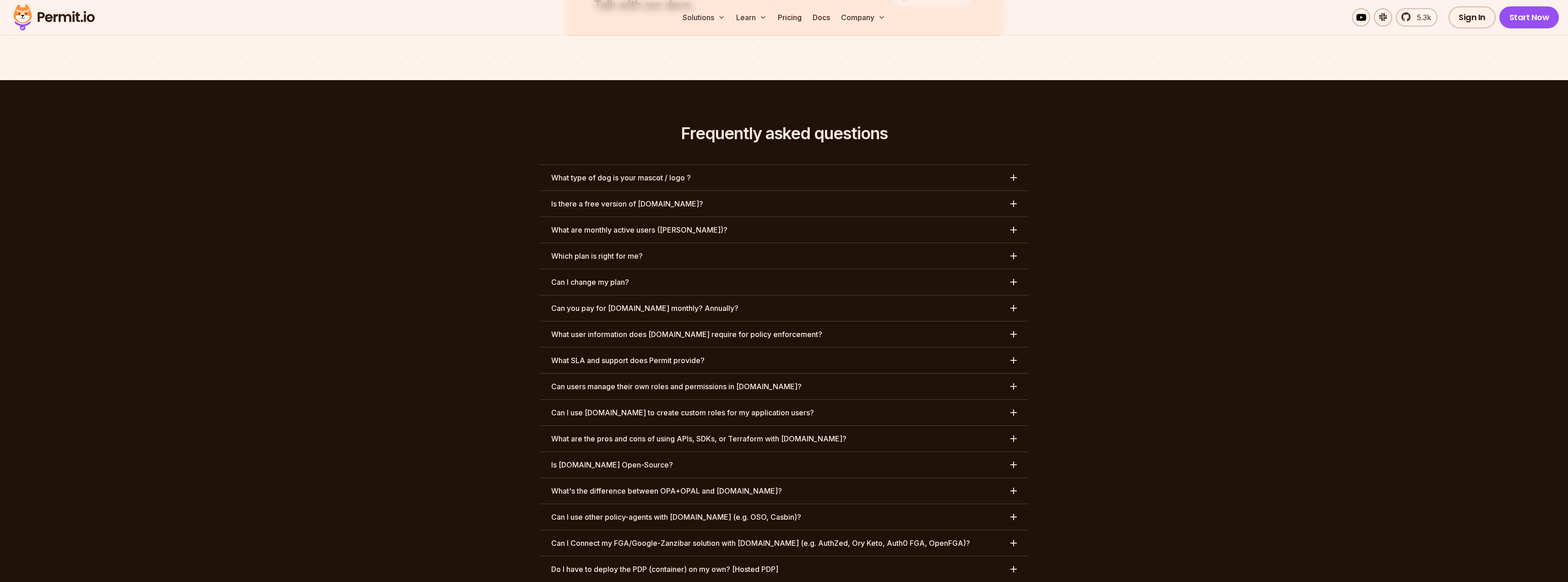 scroll, scrollTop: 4133, scrollLeft: 0, axis: vertical 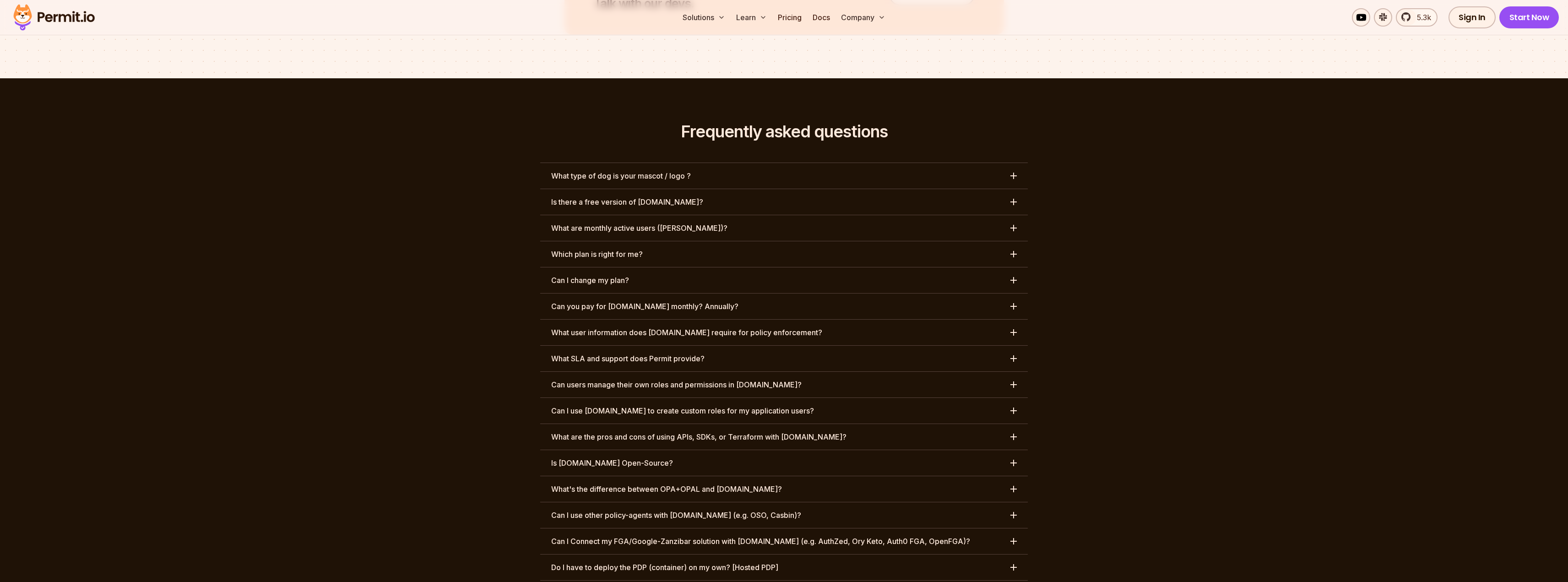 click on "What are monthly active users ([PERSON_NAME])?" at bounding box center (784, 228) 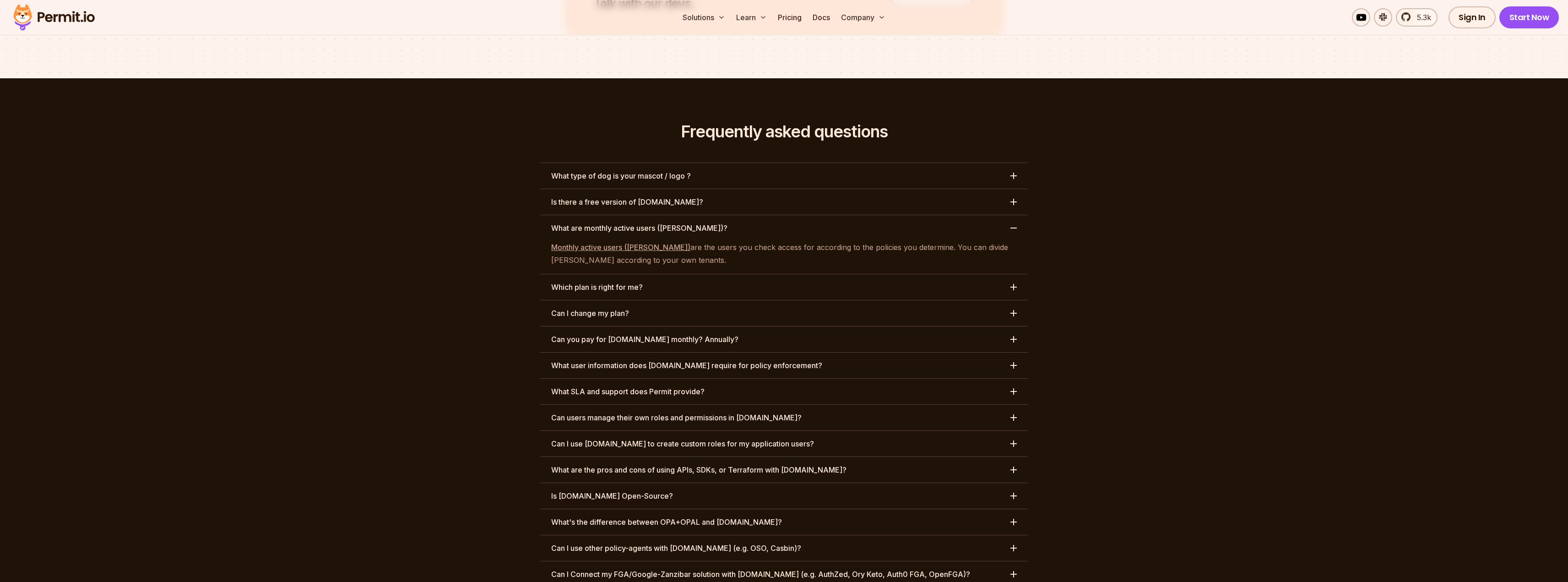 click on "Which plan is right for me?" at bounding box center (784, 287) 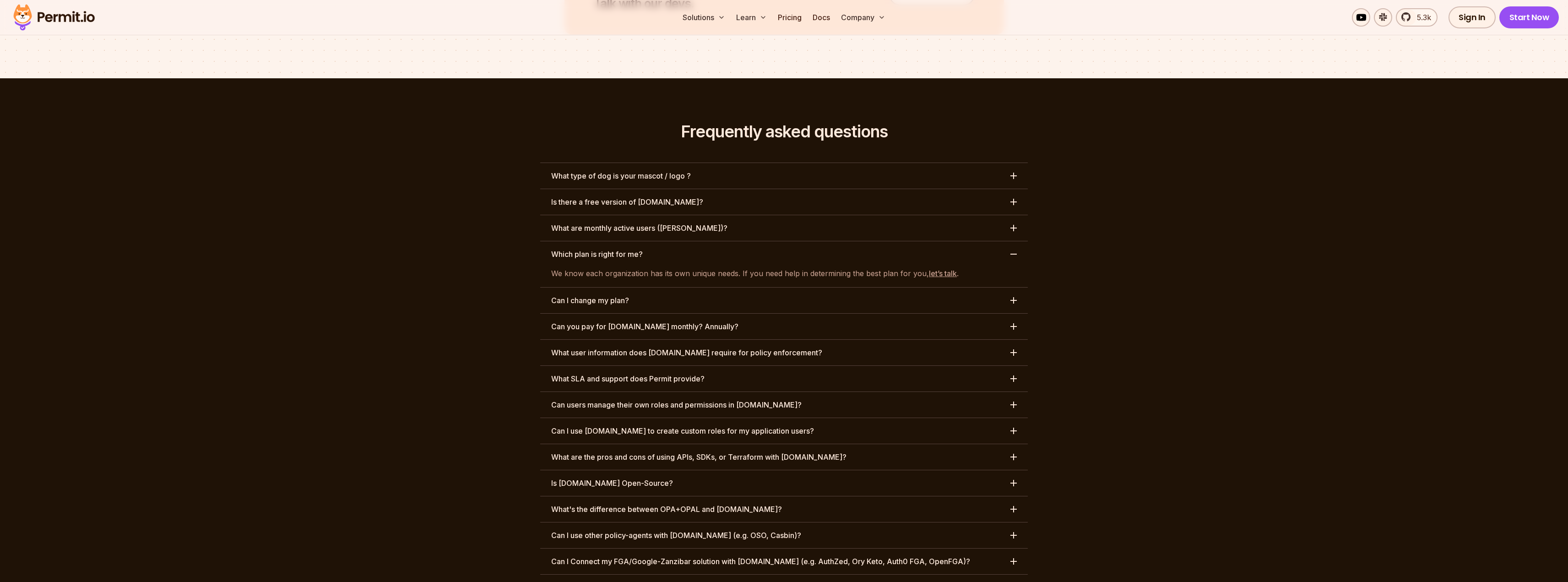 click on "Can I change my plan?" at bounding box center (784, 300) 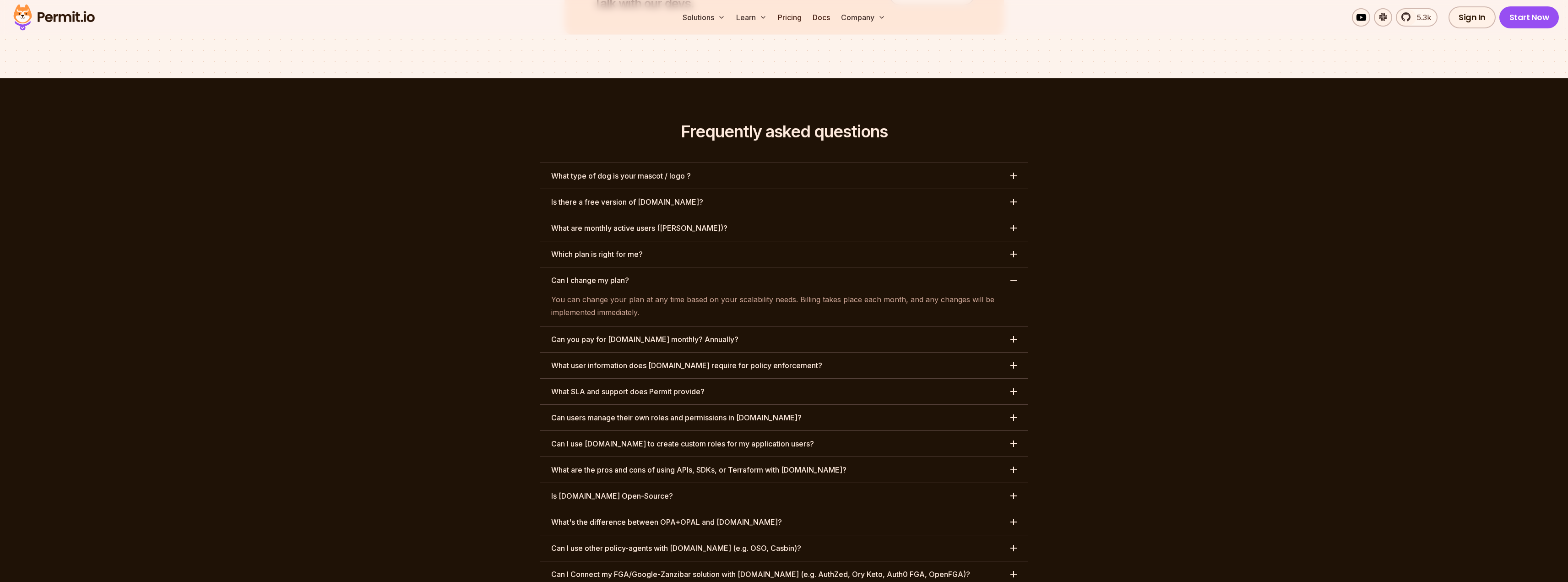 click on "Can you pay for [DOMAIN_NAME] monthly? Annually?" at bounding box center [784, 339] 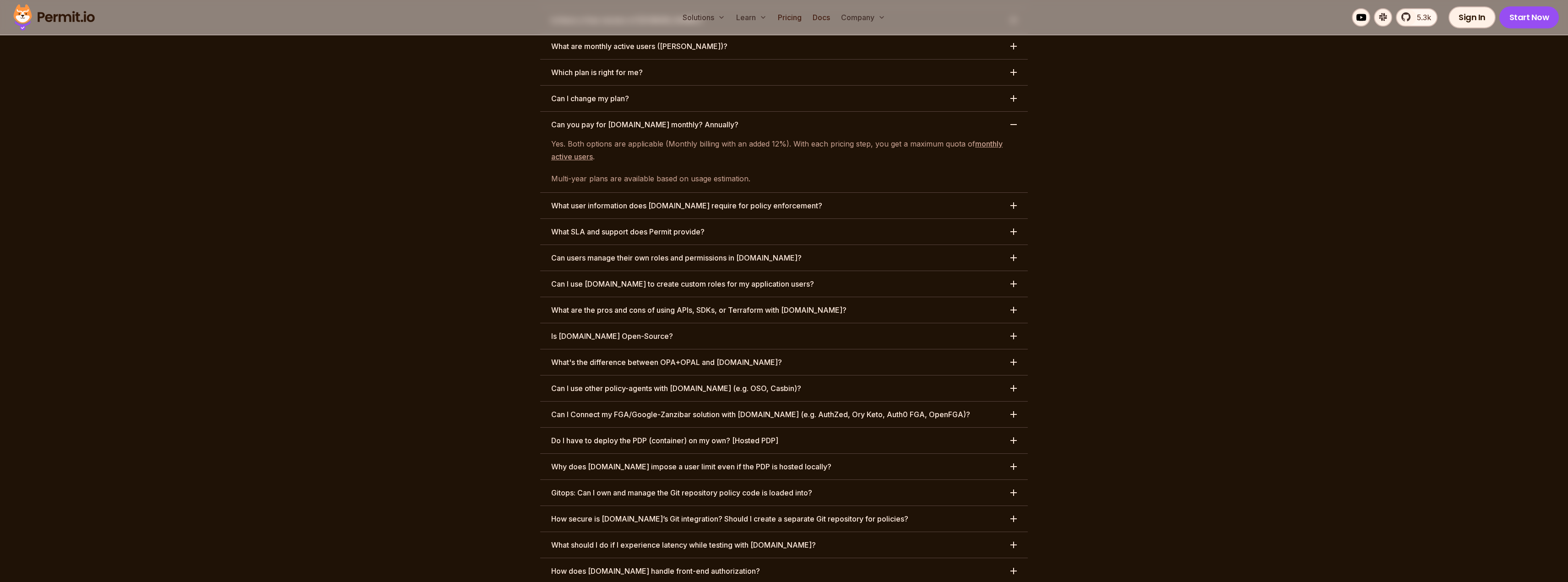 scroll, scrollTop: 4316, scrollLeft: 0, axis: vertical 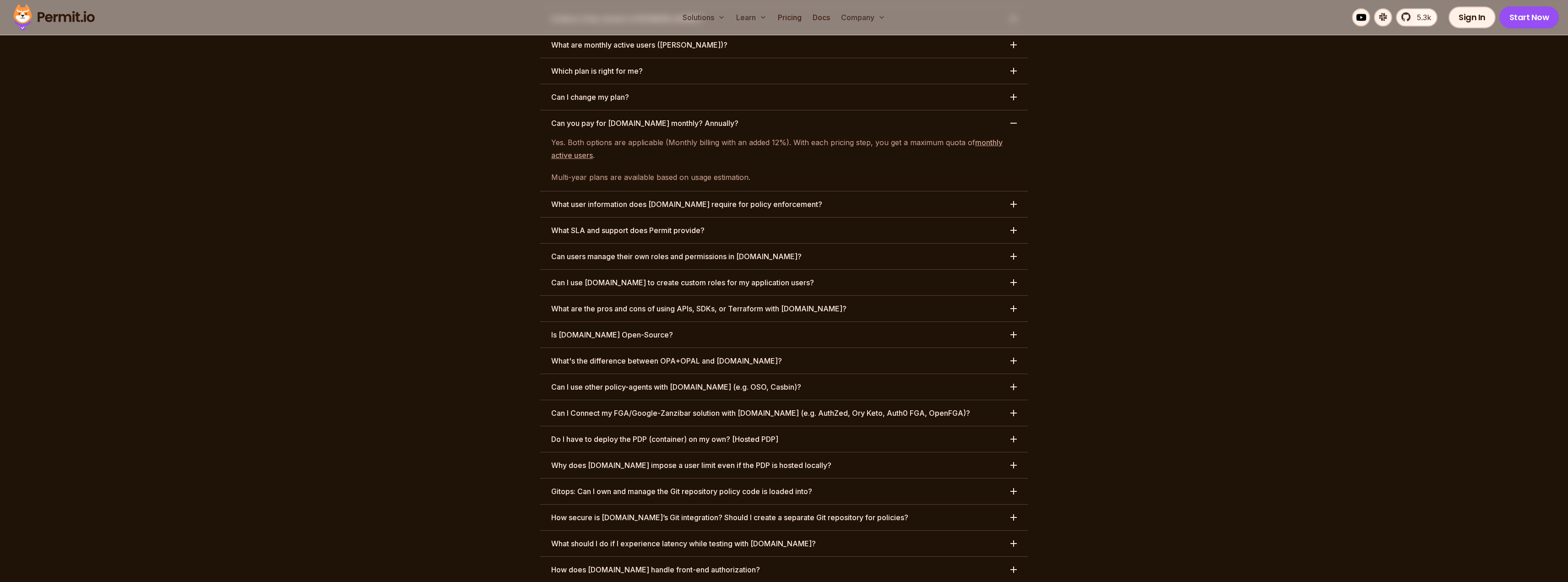 click on "Can I use [DOMAIN_NAME] to create custom roles for my application users?" at bounding box center [784, 283] 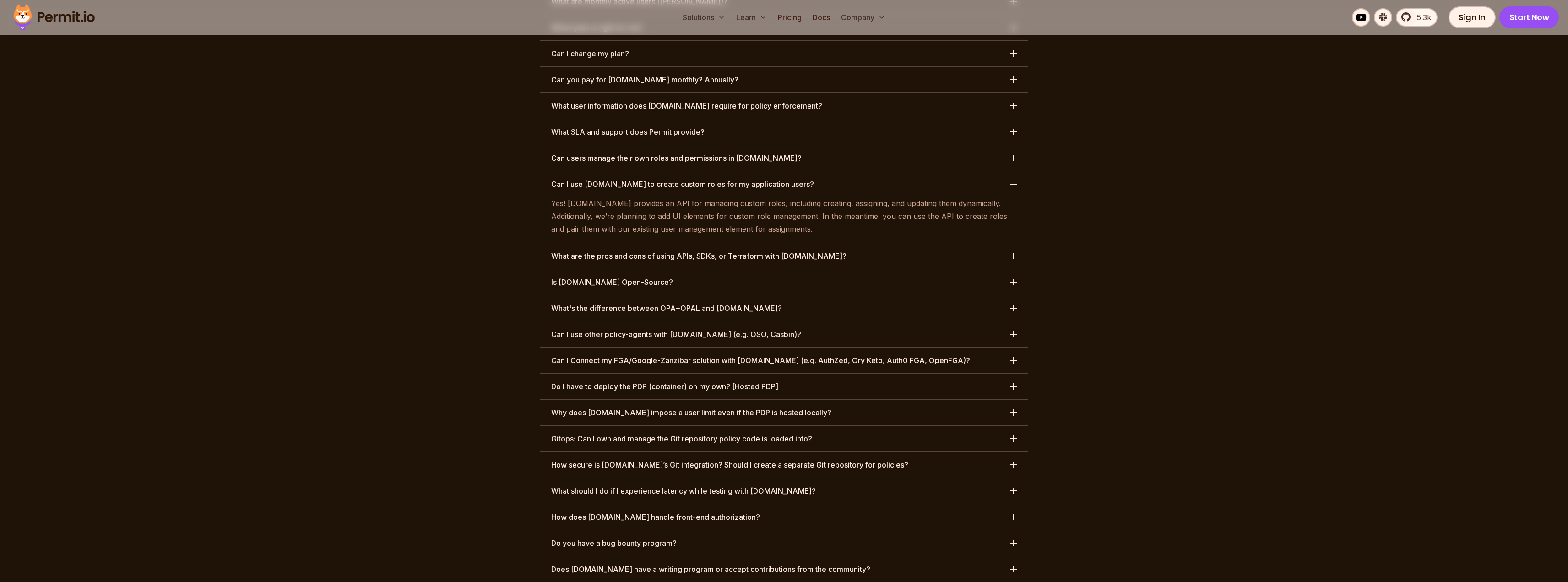 scroll, scrollTop: 4362, scrollLeft: 0, axis: vertical 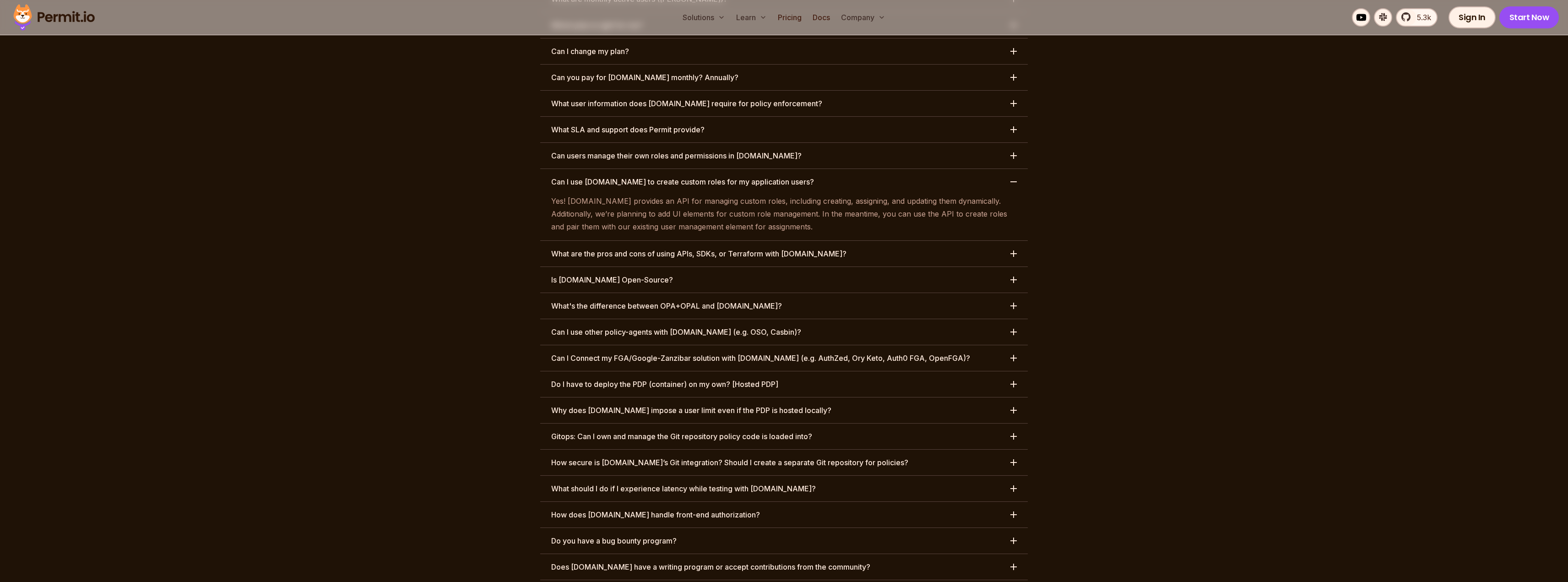 click on "Do I have to deploy the PDP (container) on my own? [Hosted PDP]" at bounding box center (784, 384) 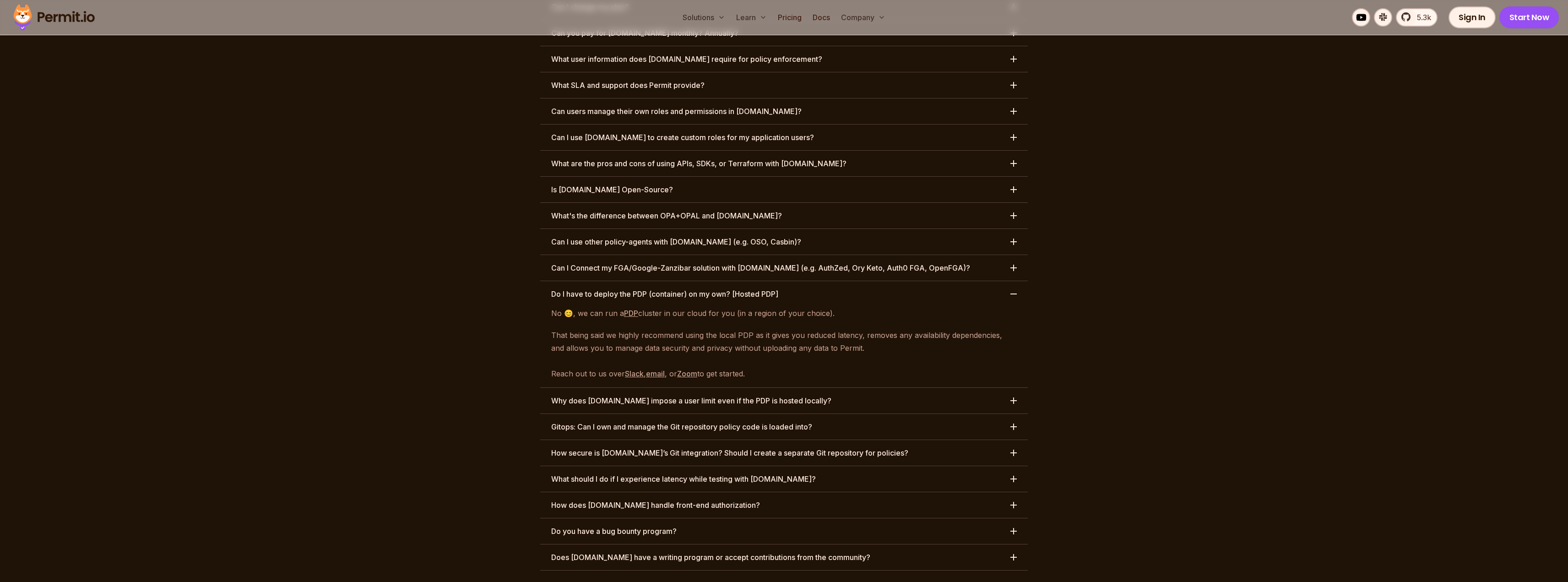 scroll, scrollTop: 4408, scrollLeft: 0, axis: vertical 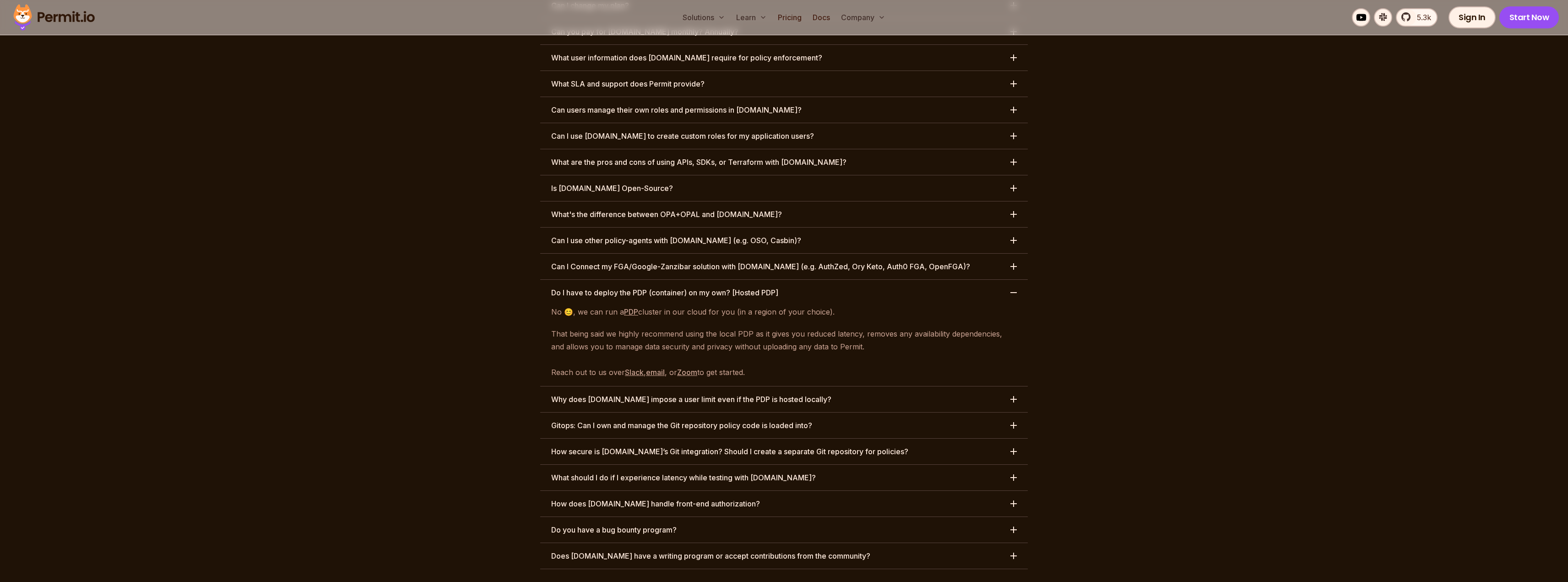 click on "Why does [DOMAIN_NAME] impose a user limit even if the PDP is hosted locally?" at bounding box center (784, 399) 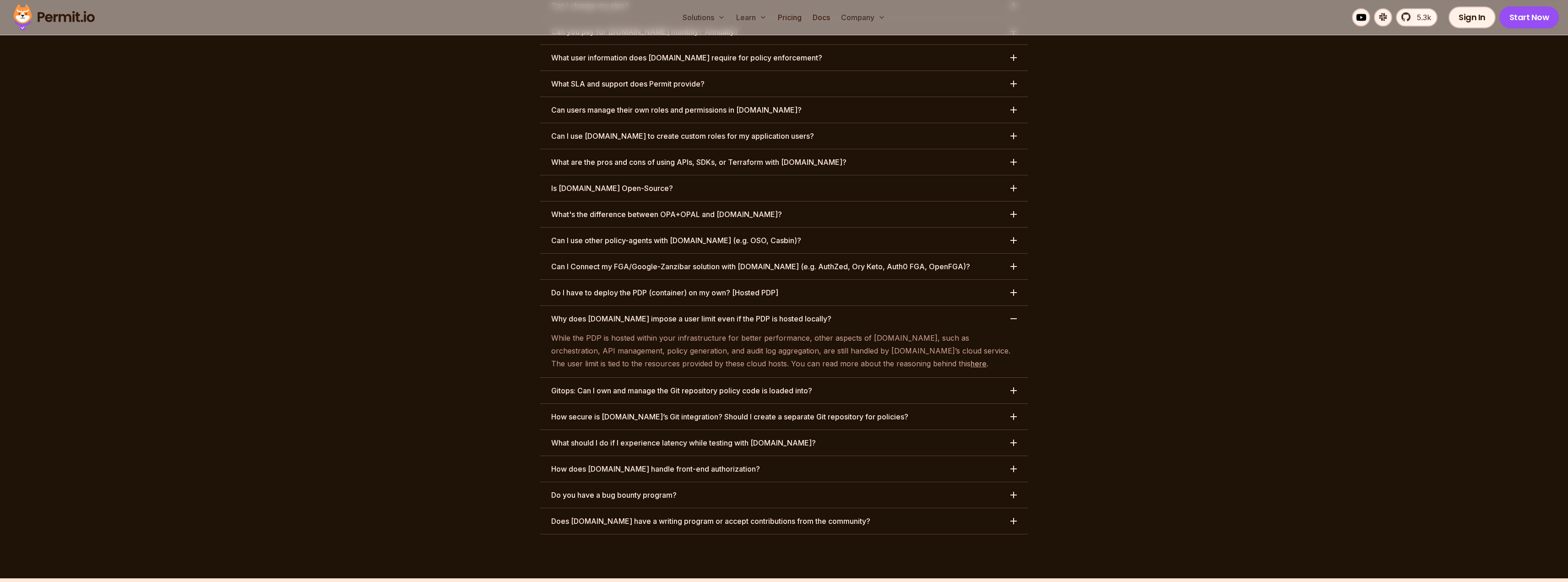 click on "How does [DOMAIN_NAME] handle front-end authorization?" at bounding box center (784, 469) 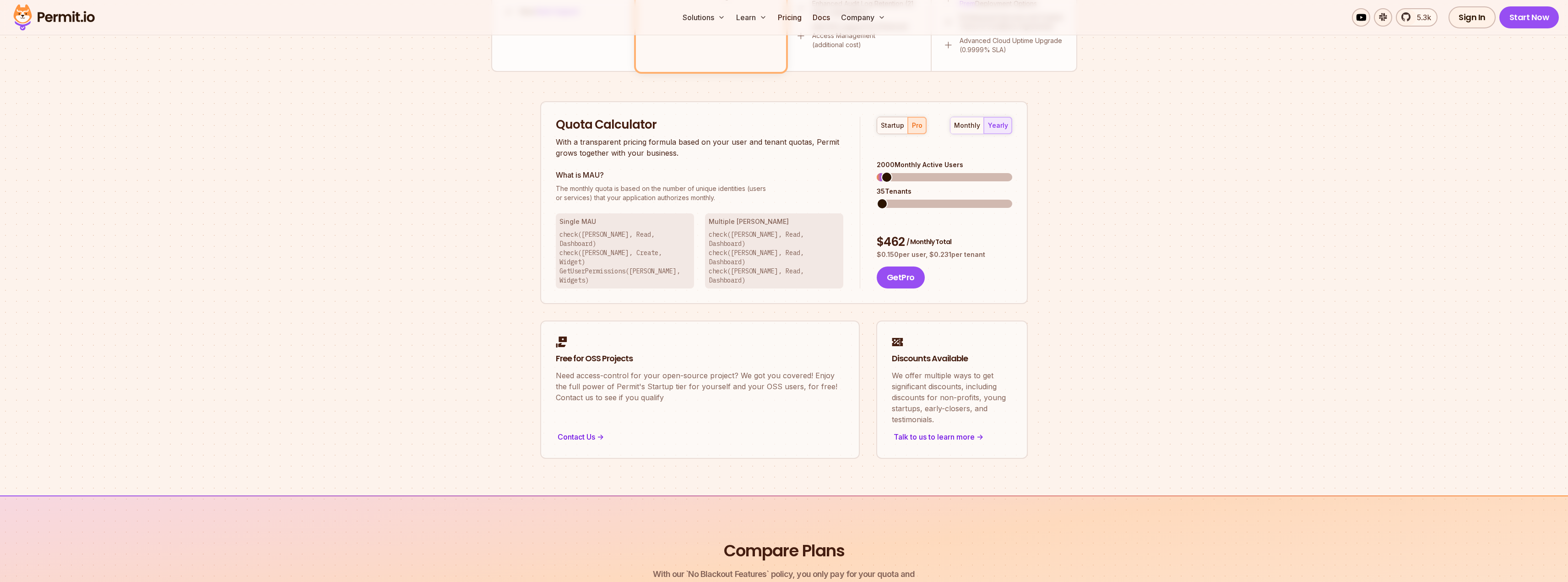 scroll, scrollTop: 470, scrollLeft: 0, axis: vertical 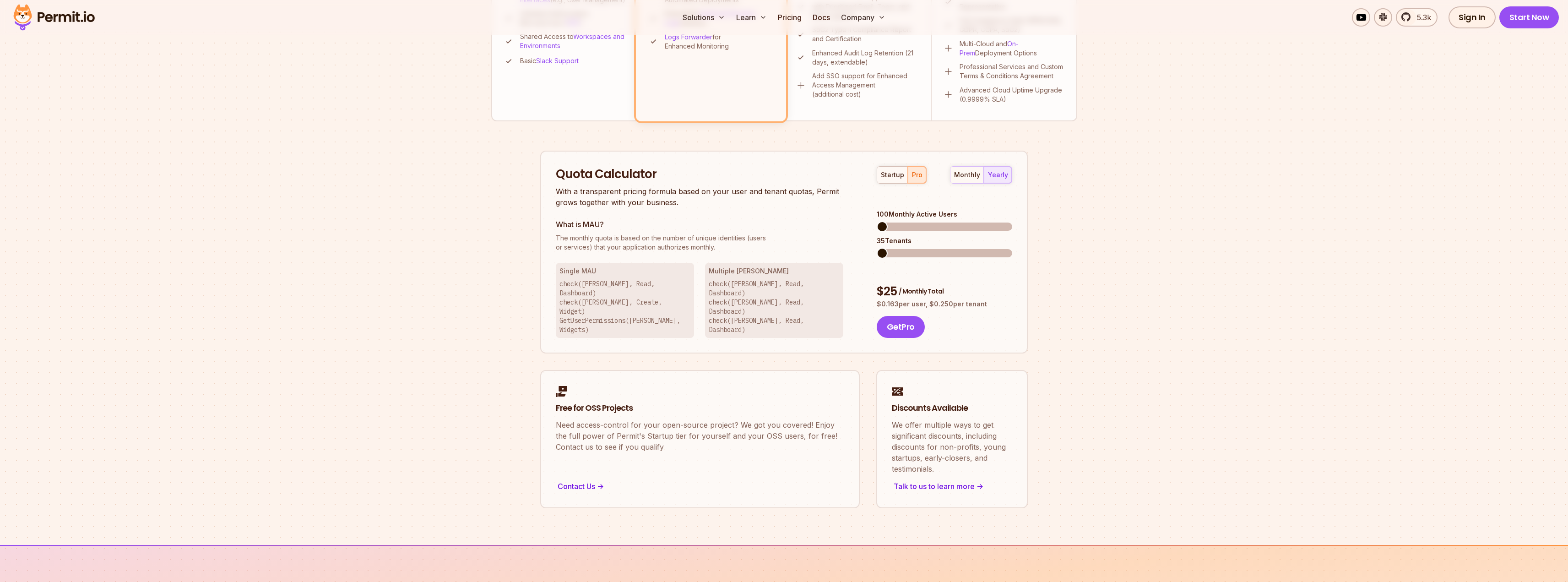 click at bounding box center (882, 227) 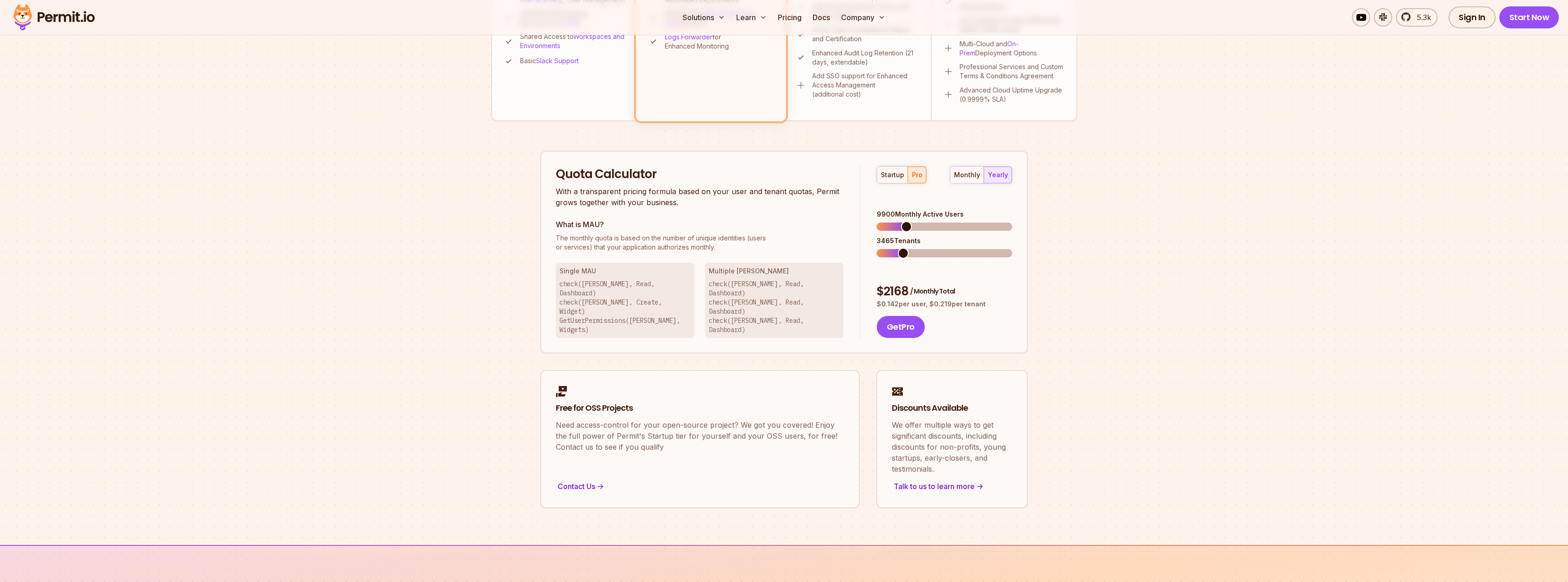 click at bounding box center [906, 227] 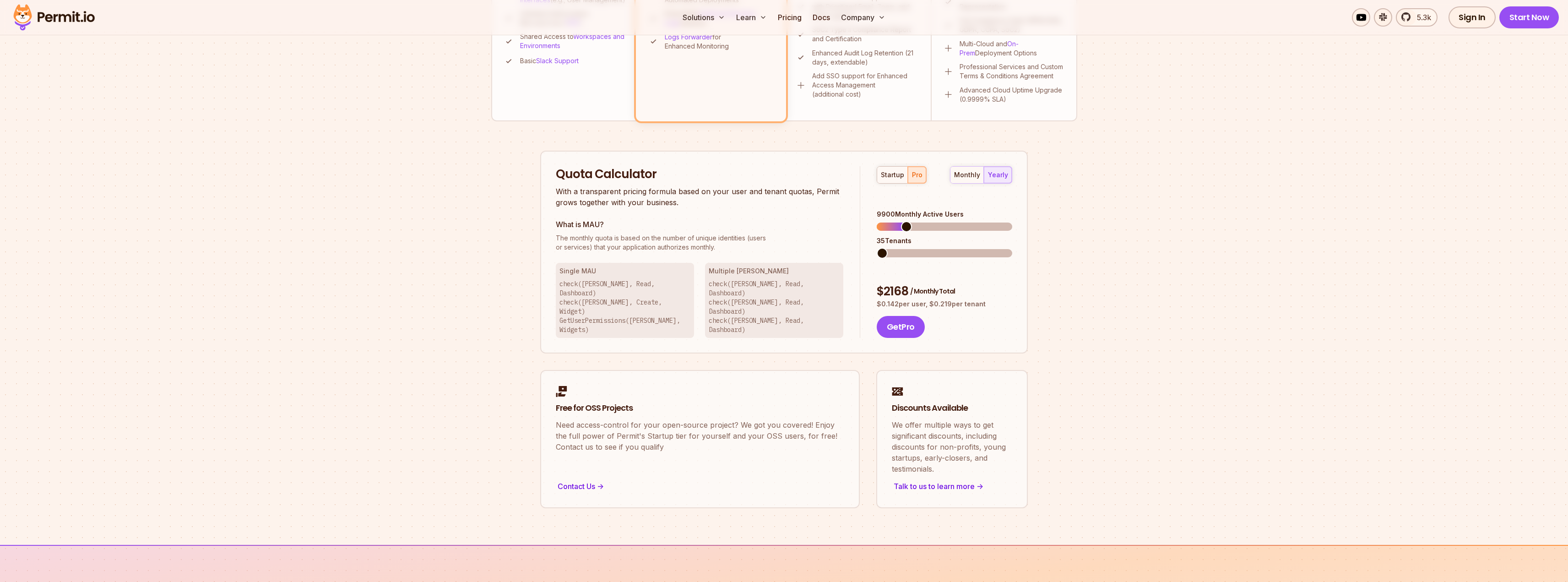 click at bounding box center (882, 253) 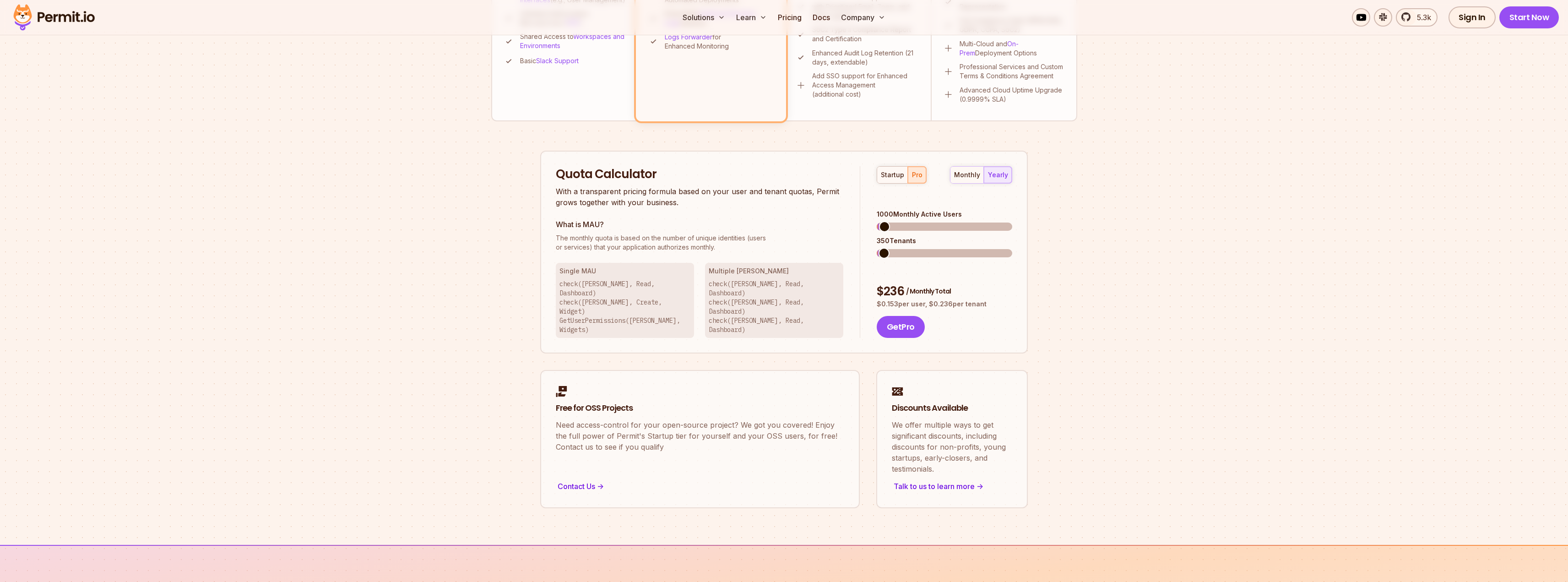 click at bounding box center (884, 227) 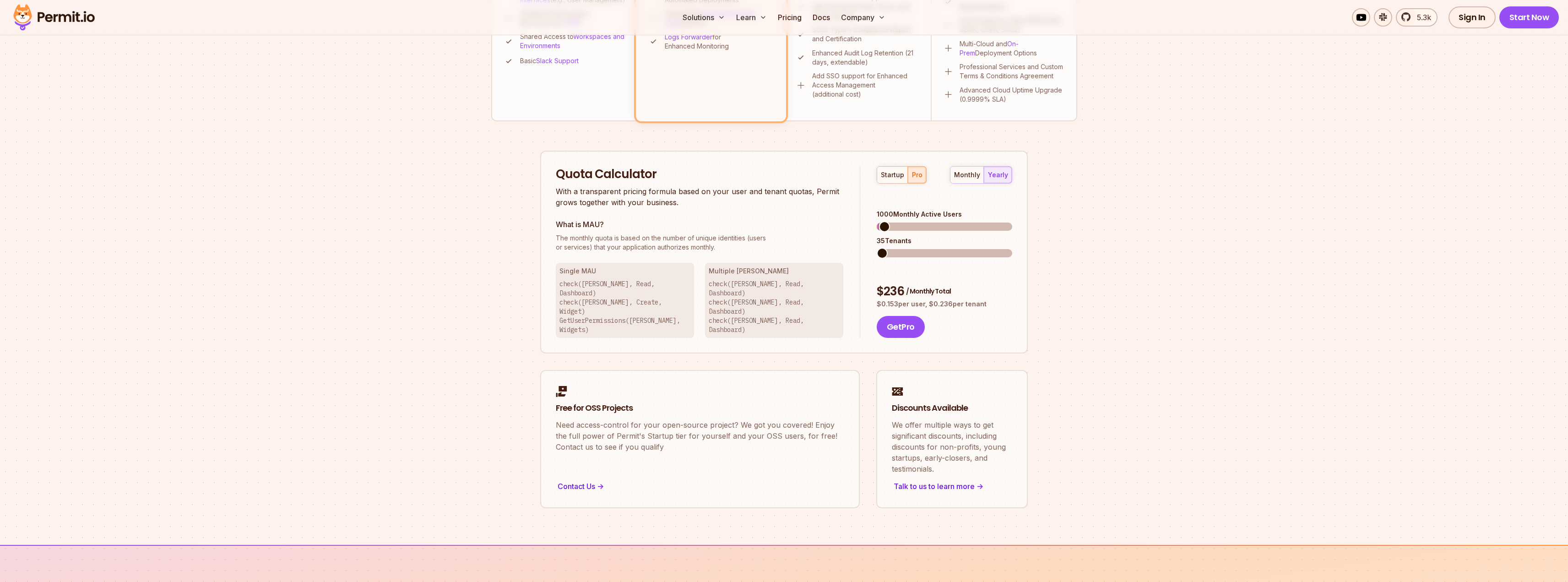 click at bounding box center (882, 253) 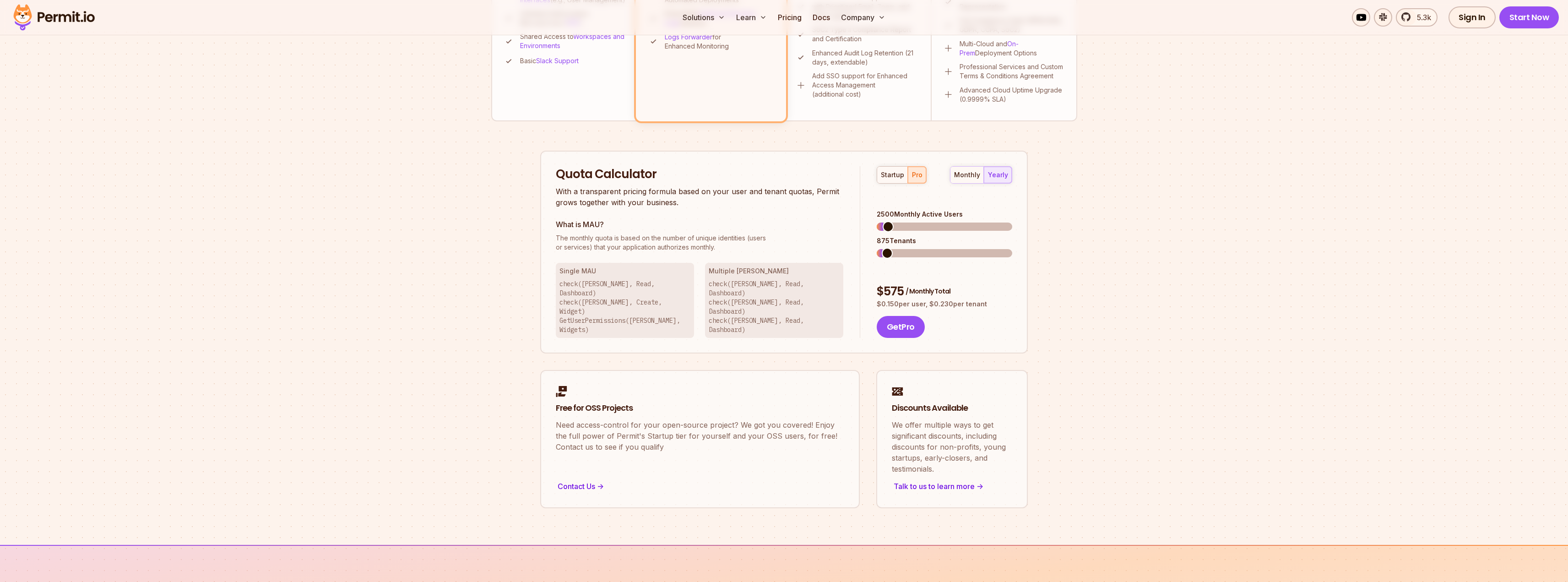 click at bounding box center [888, 227] 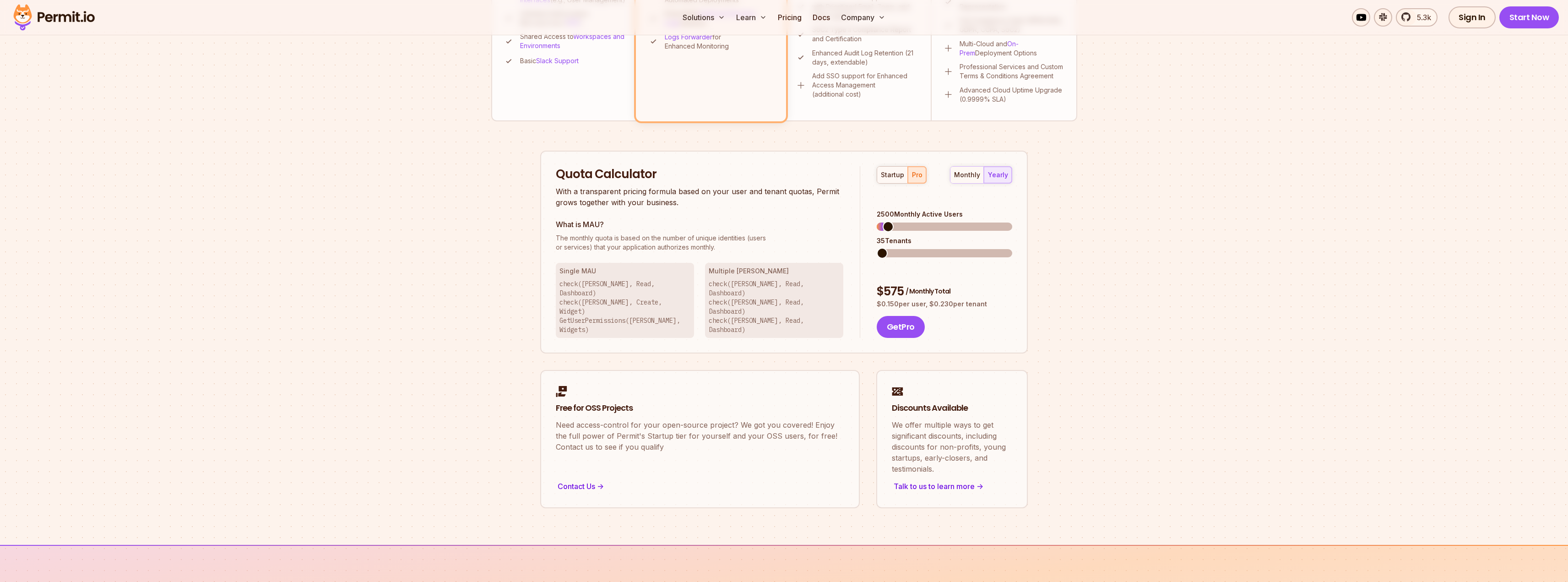 click at bounding box center (882, 253) 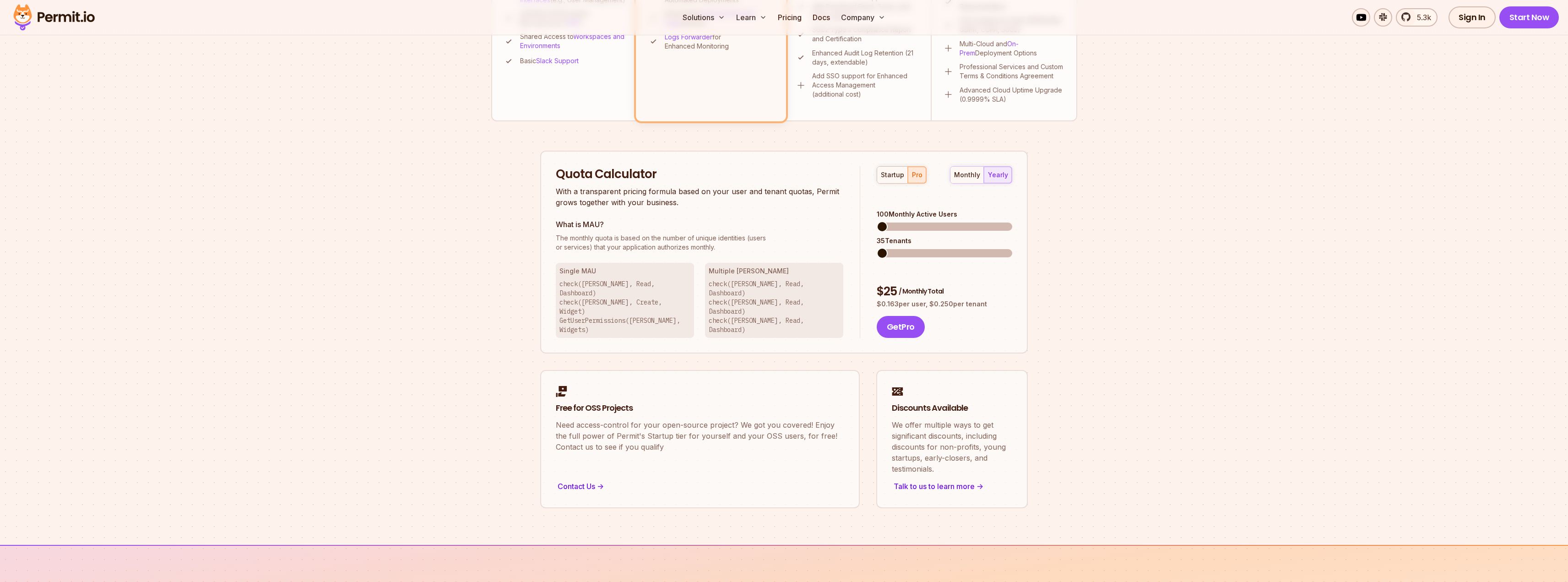 click at bounding box center (882, 227) 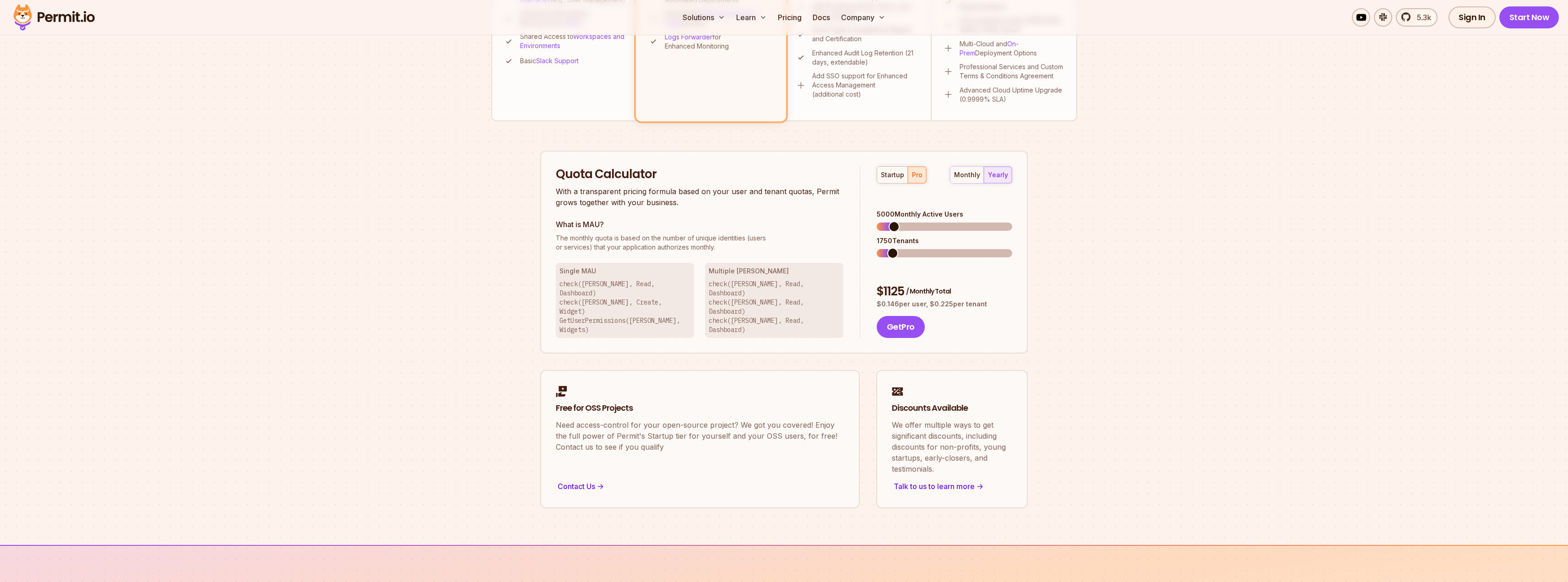 click at bounding box center (894, 227) 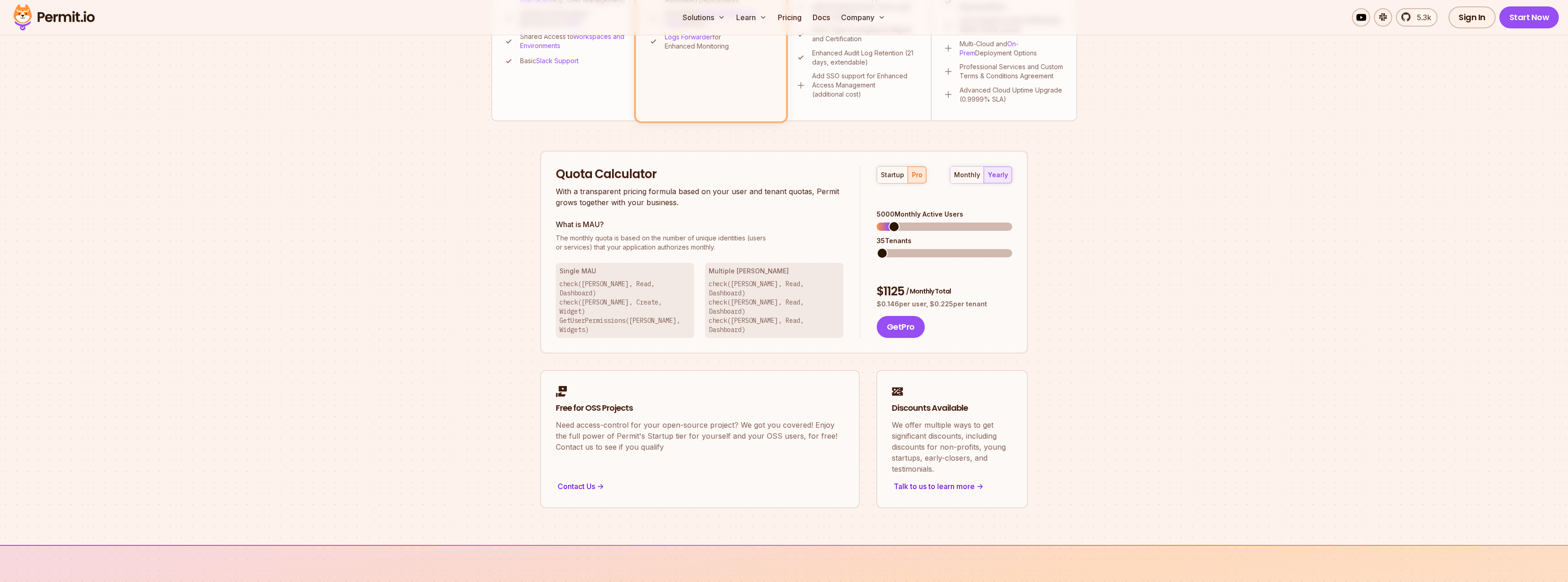 click at bounding box center [882, 253] 